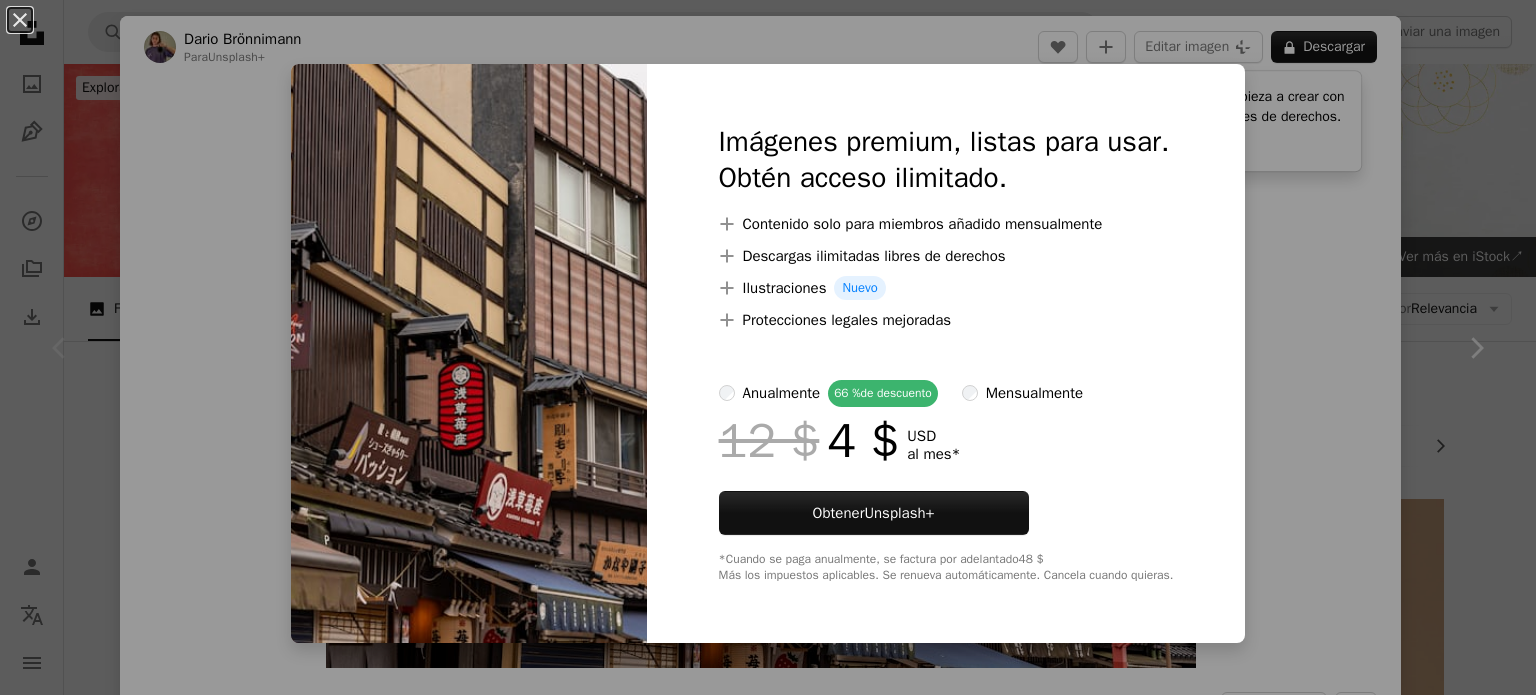scroll, scrollTop: 483, scrollLeft: 0, axis: vertical 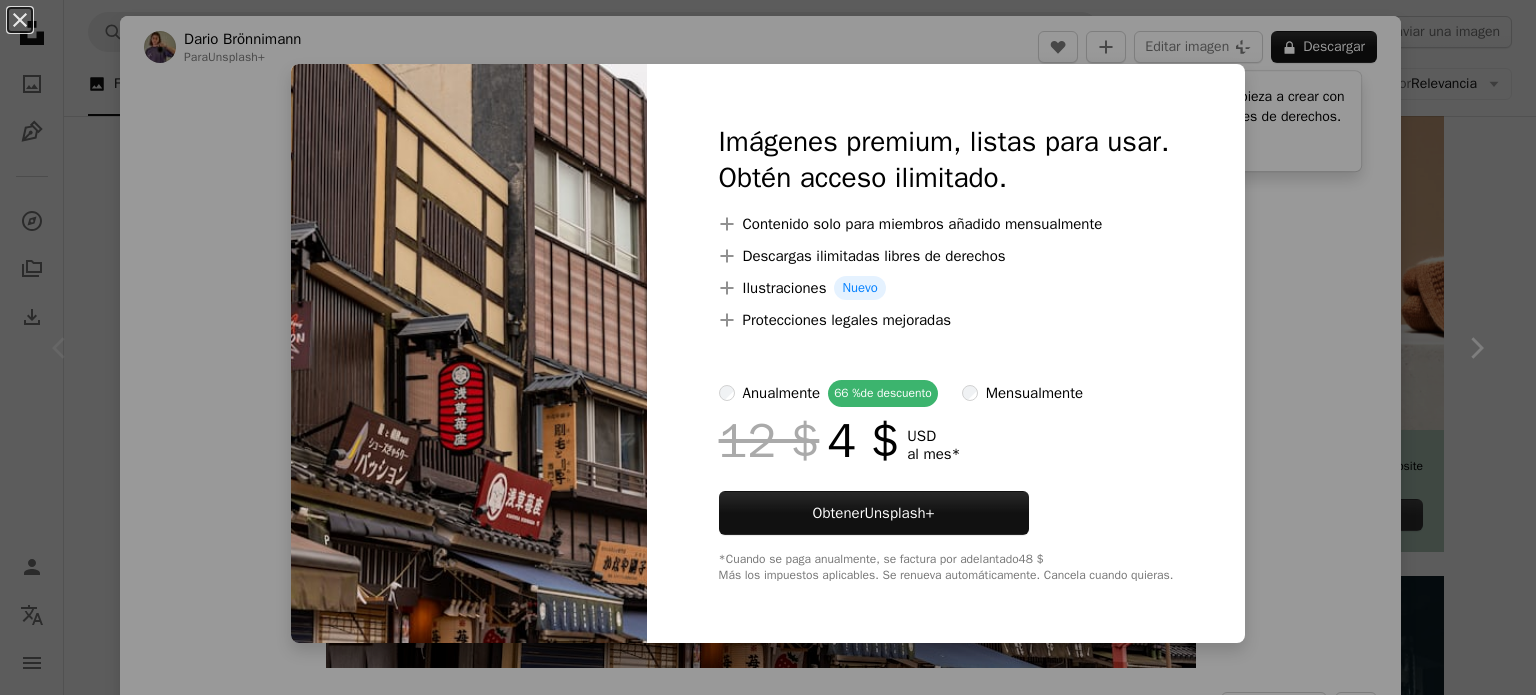 drag, startPoint x: 1227, startPoint y: 87, endPoint x: 1270, endPoint y: 159, distance: 83.86298 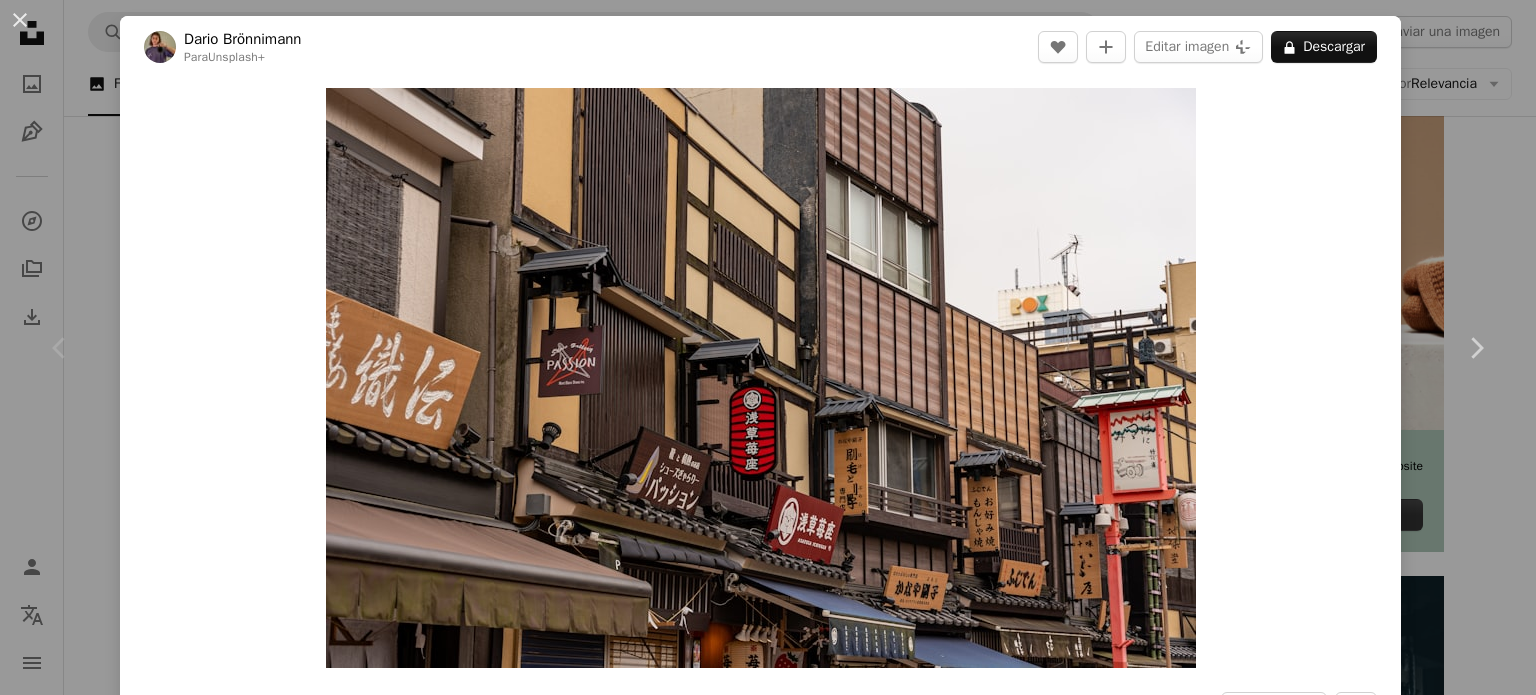 click on "Zoom in" at bounding box center [760, 378] 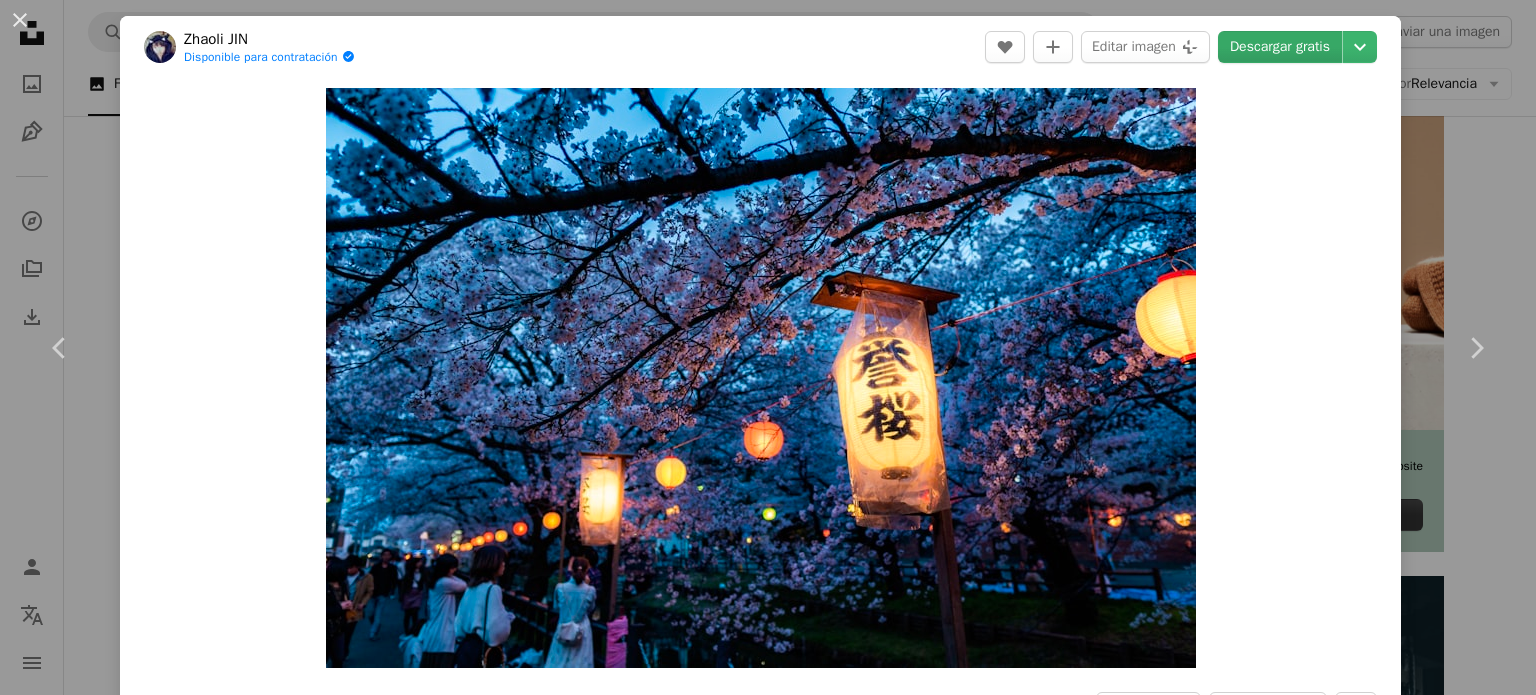 click on "Descargar gratis" at bounding box center (1280, 47) 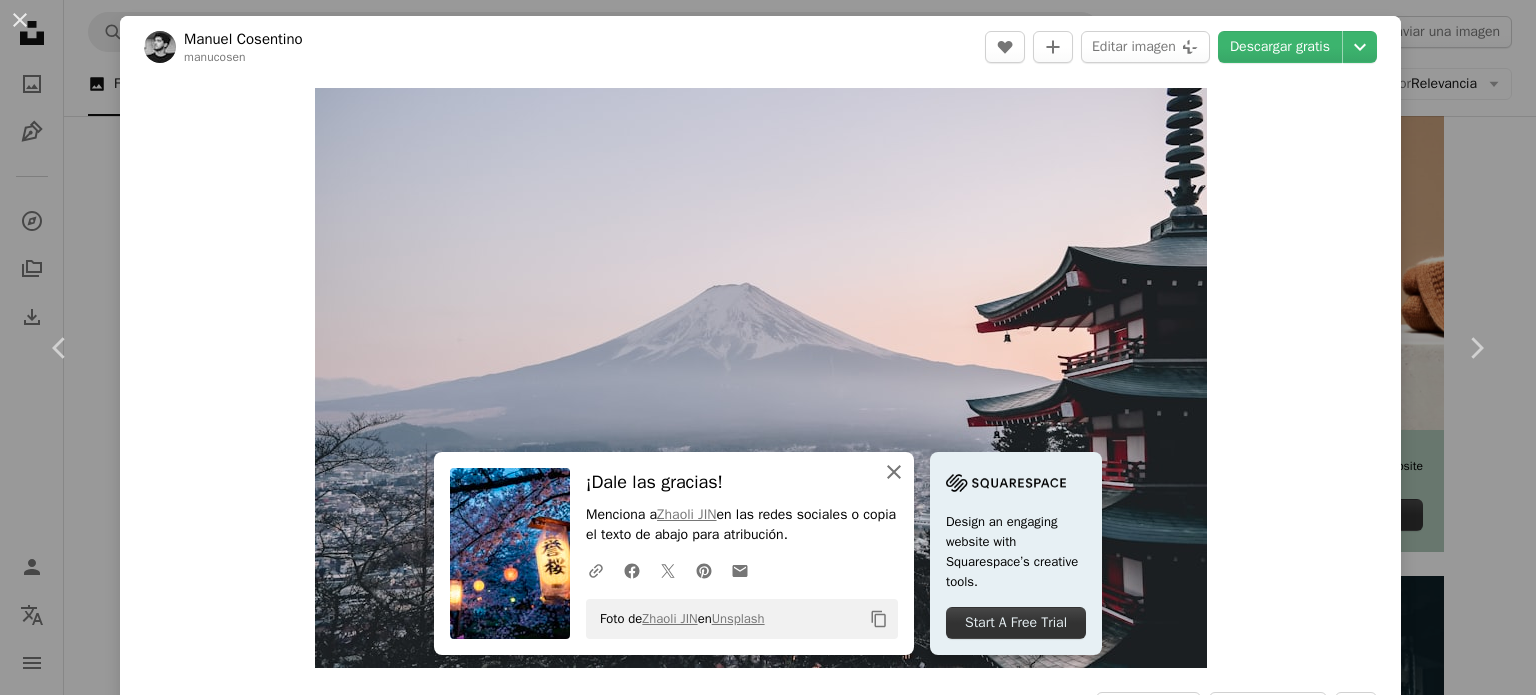 click on "An X shape" 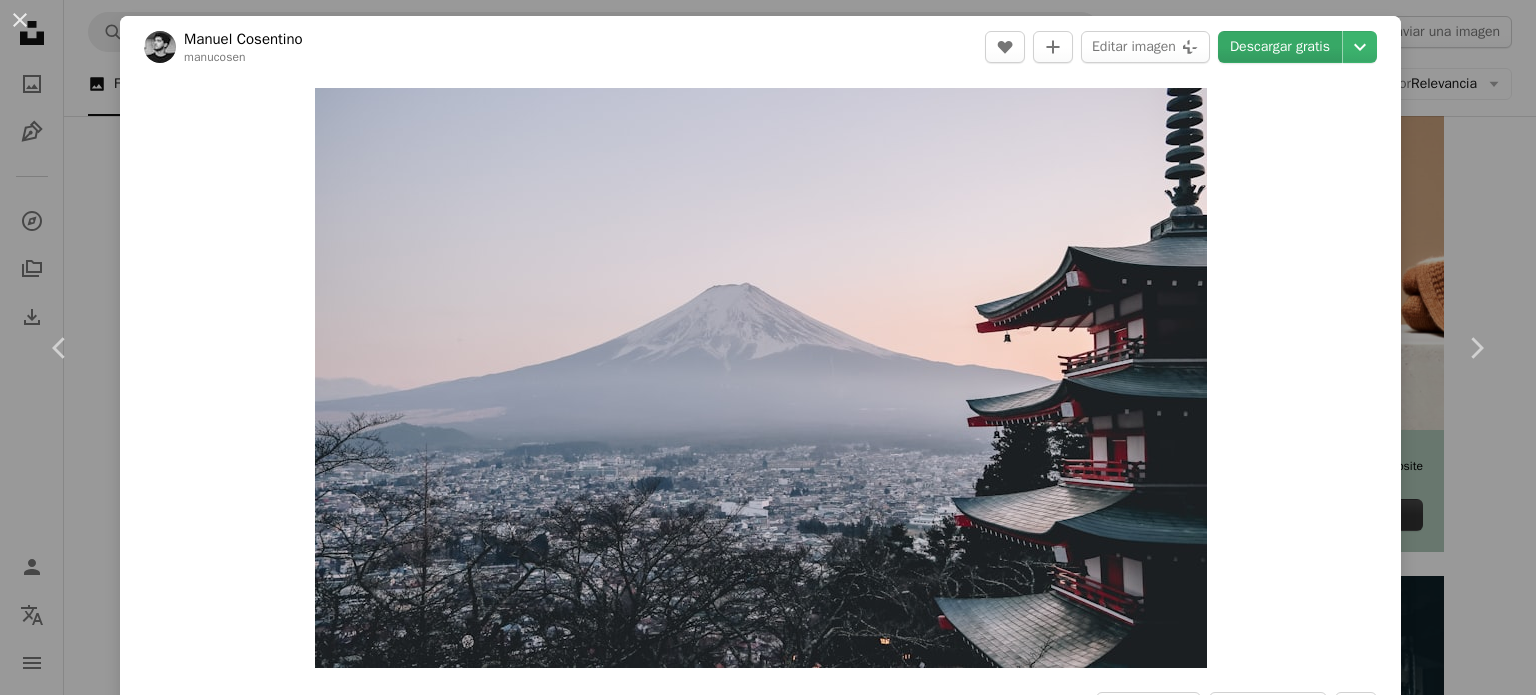 click on "Descargar gratis" at bounding box center [1280, 47] 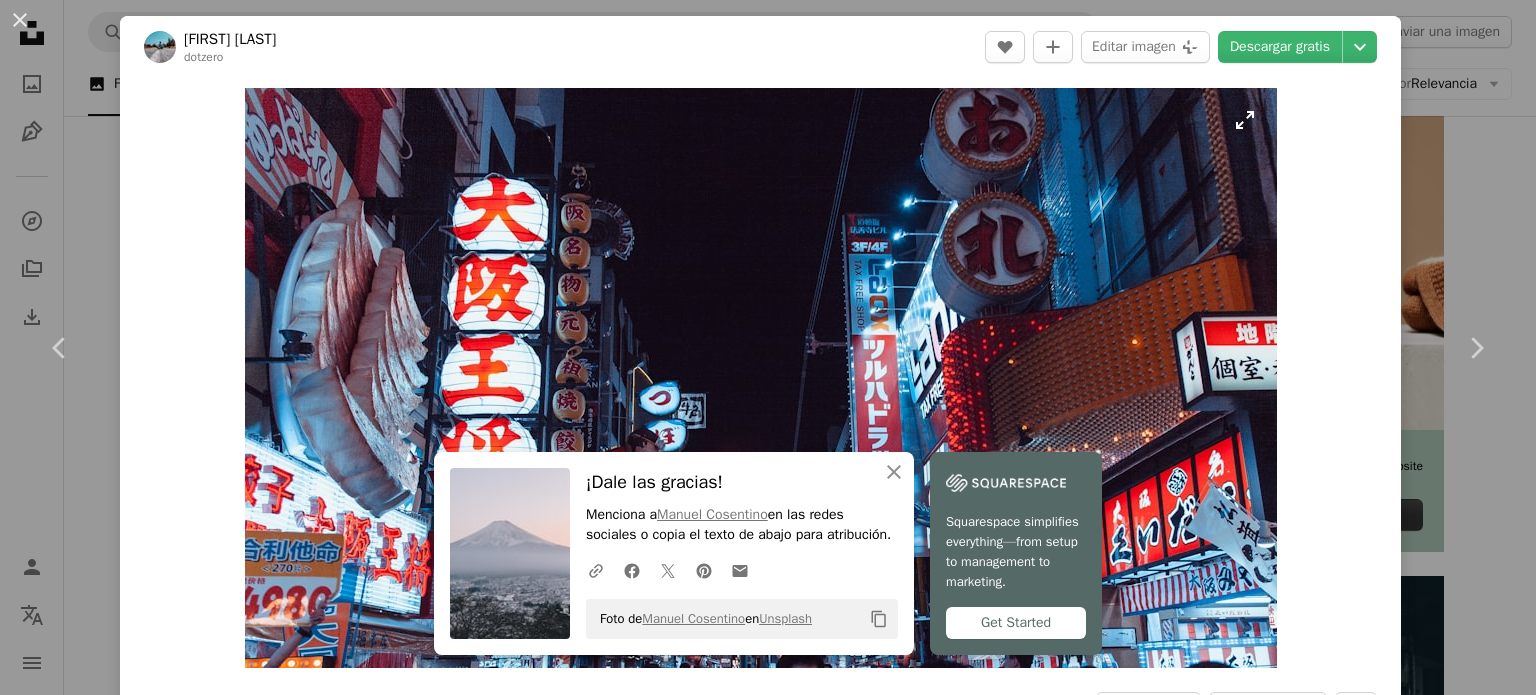 click at bounding box center (761, 378) 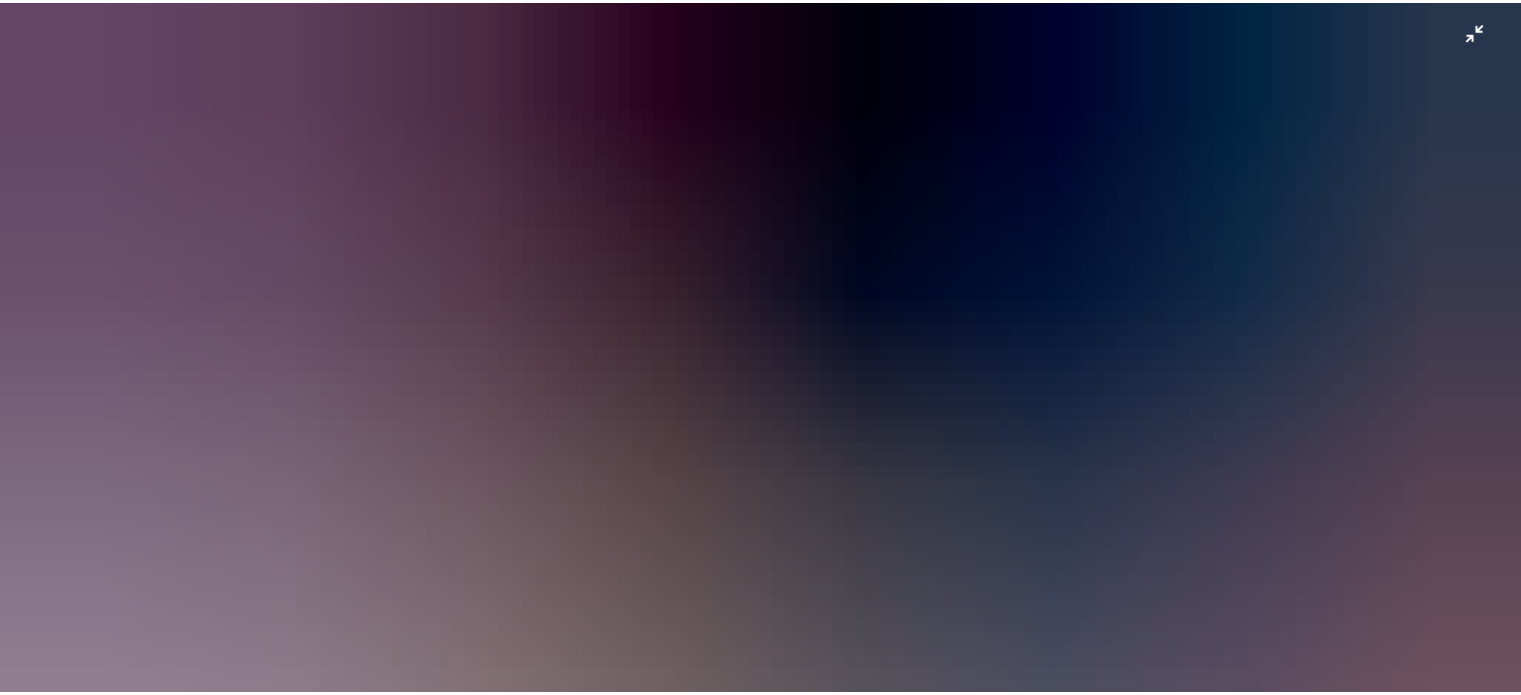 scroll, scrollTop: 76, scrollLeft: 0, axis: vertical 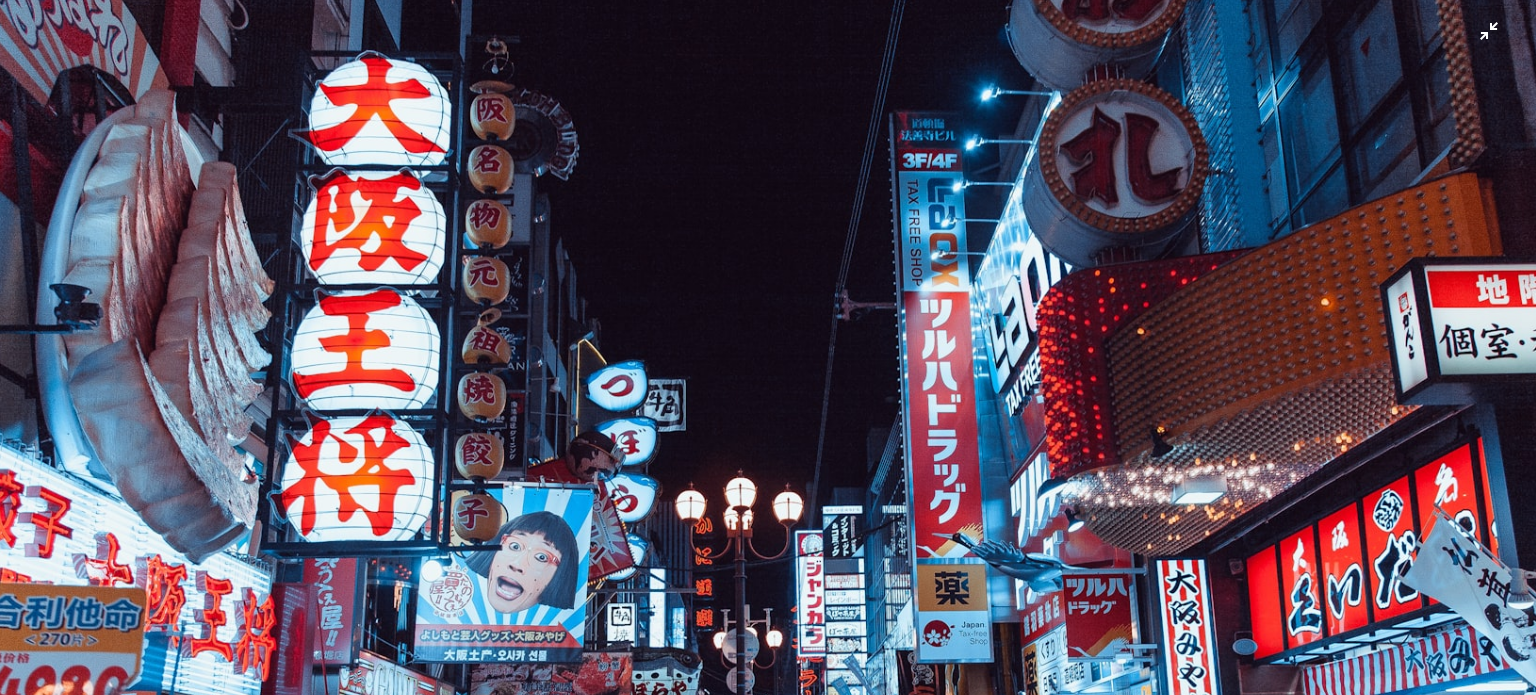 click at bounding box center [768, 355] 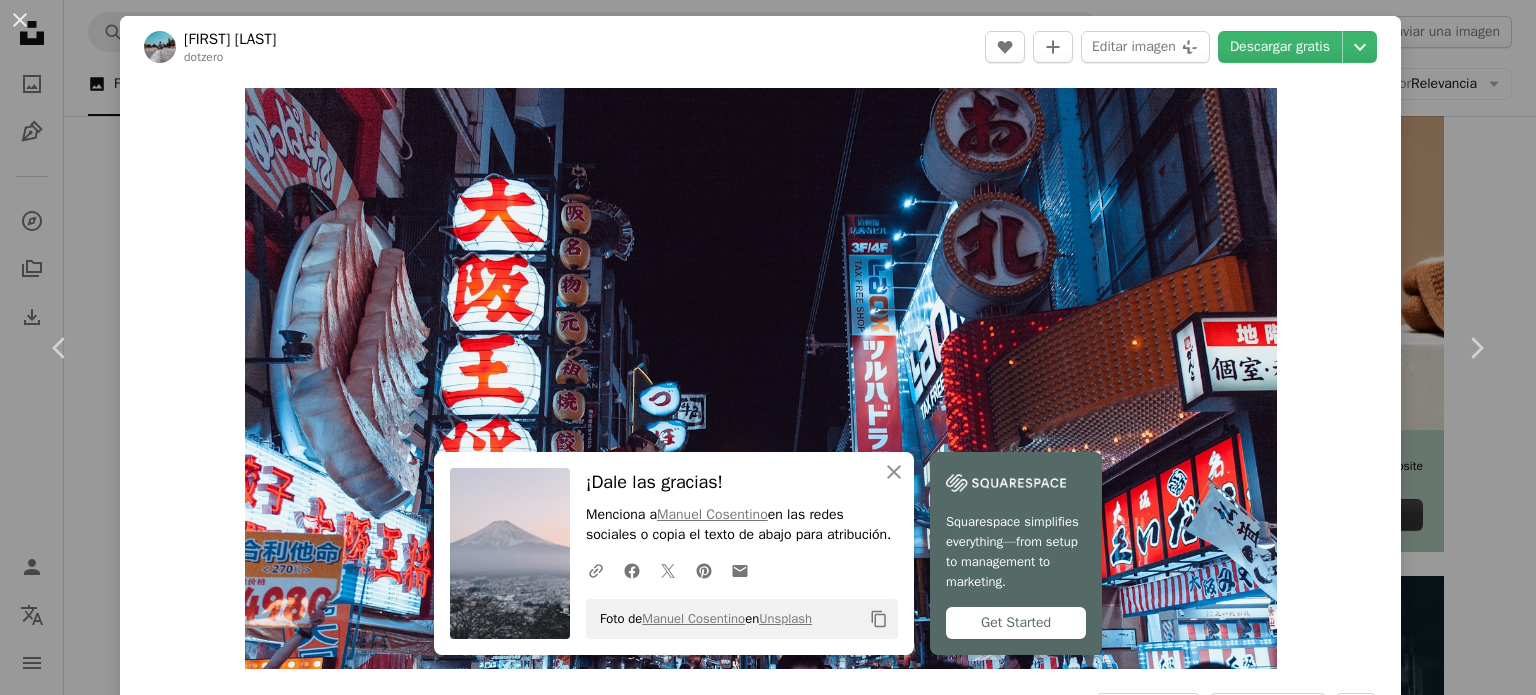 type 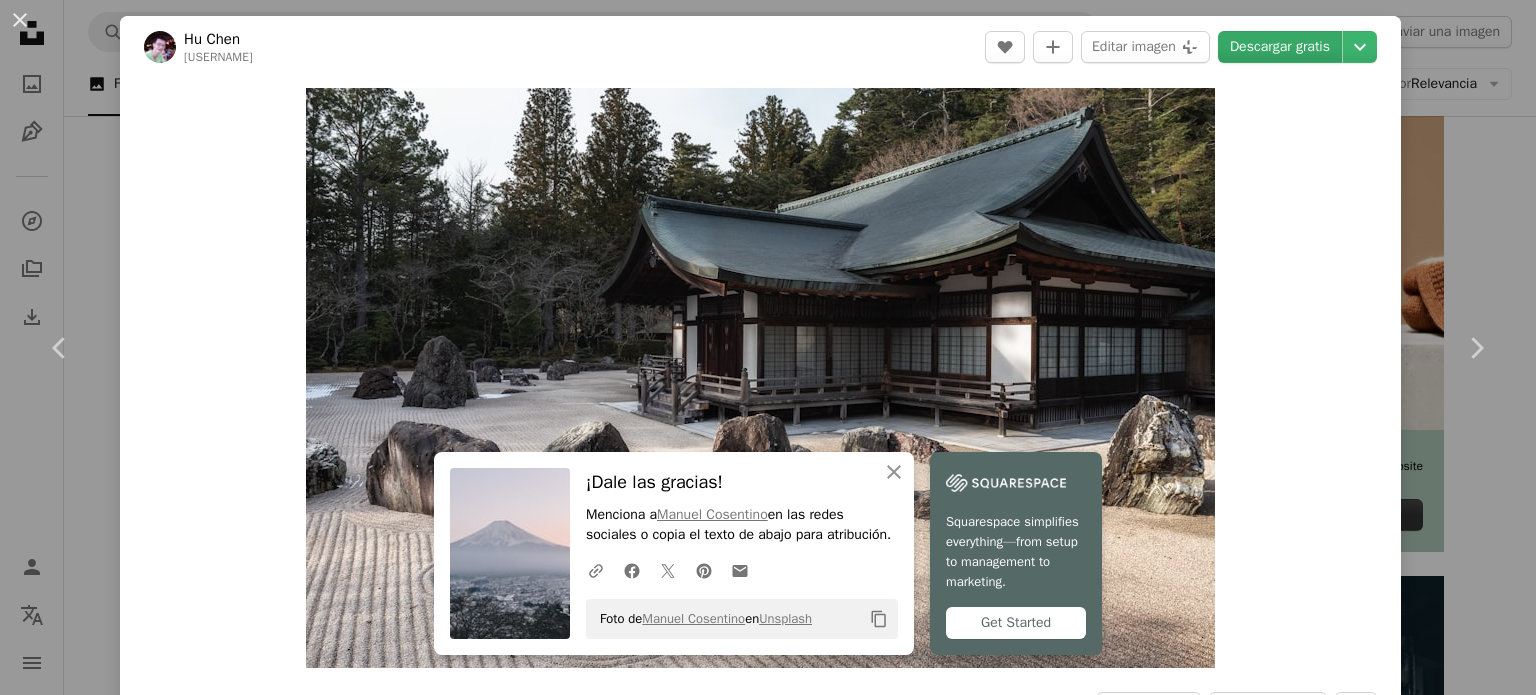 click on "Descargar gratis" at bounding box center (1280, 47) 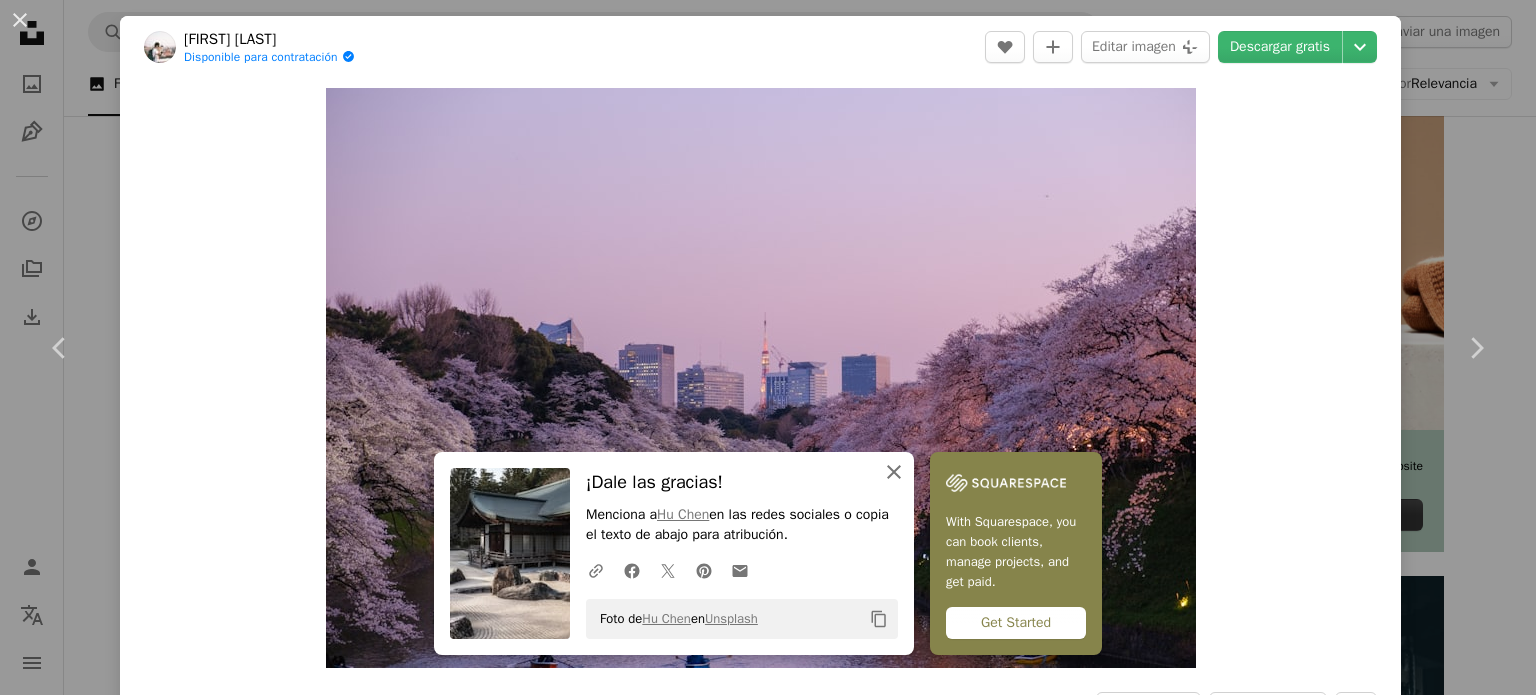 click on "An X shape" 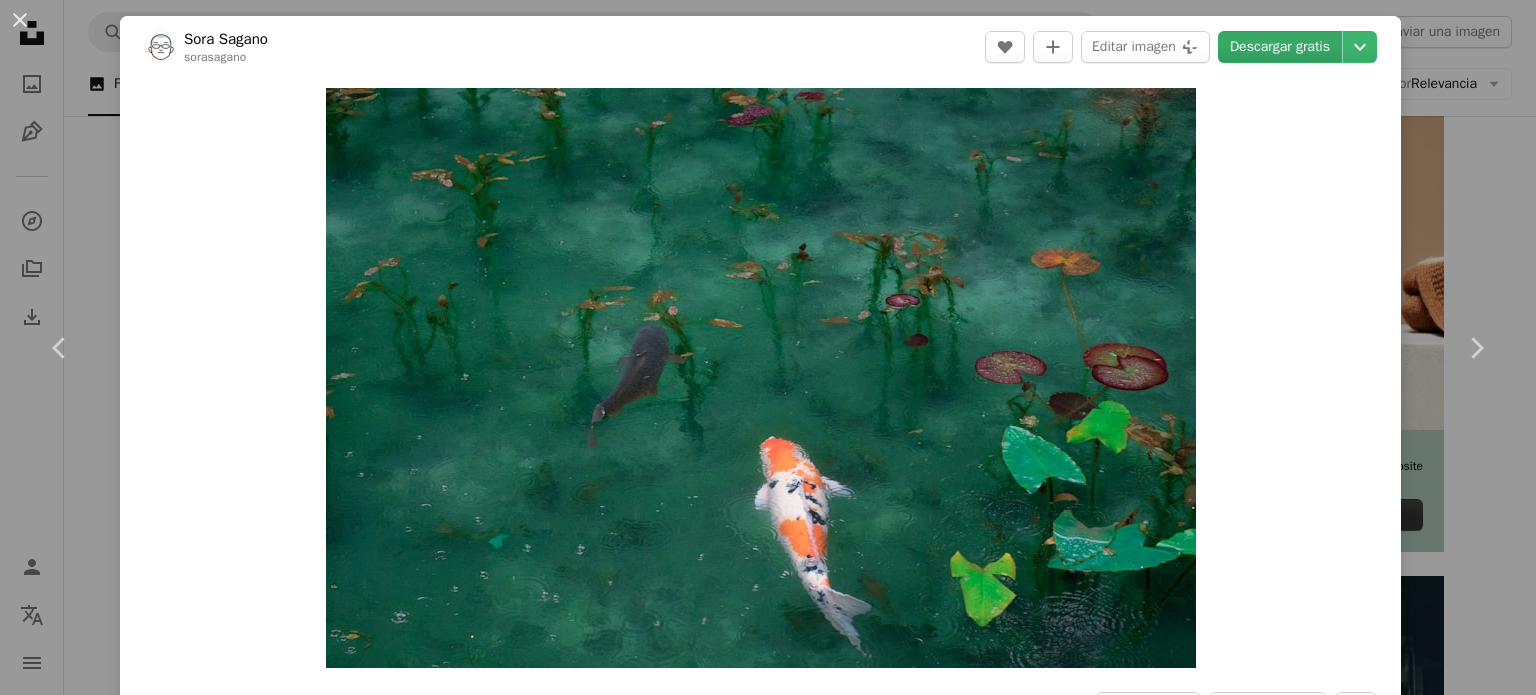 click on "Descargar gratis" at bounding box center [1280, 47] 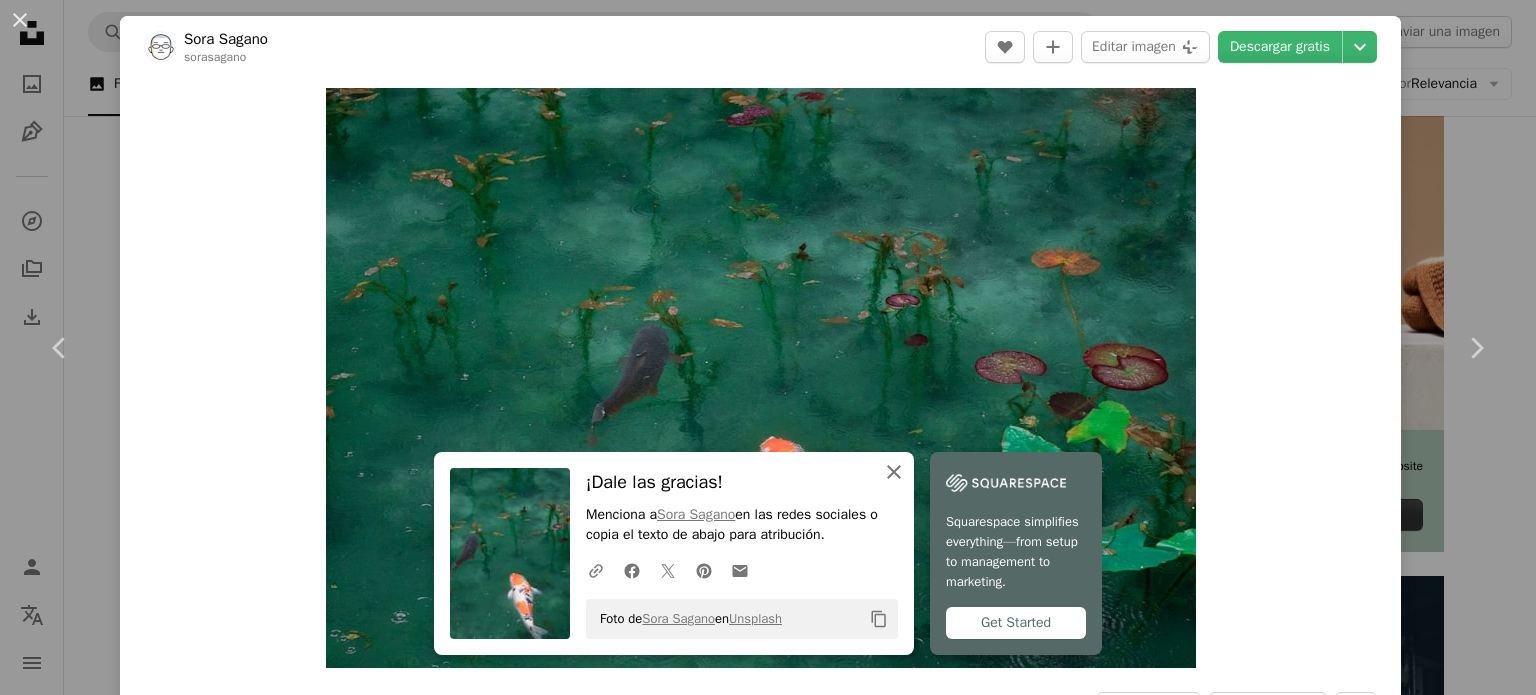 click on "An X shape" 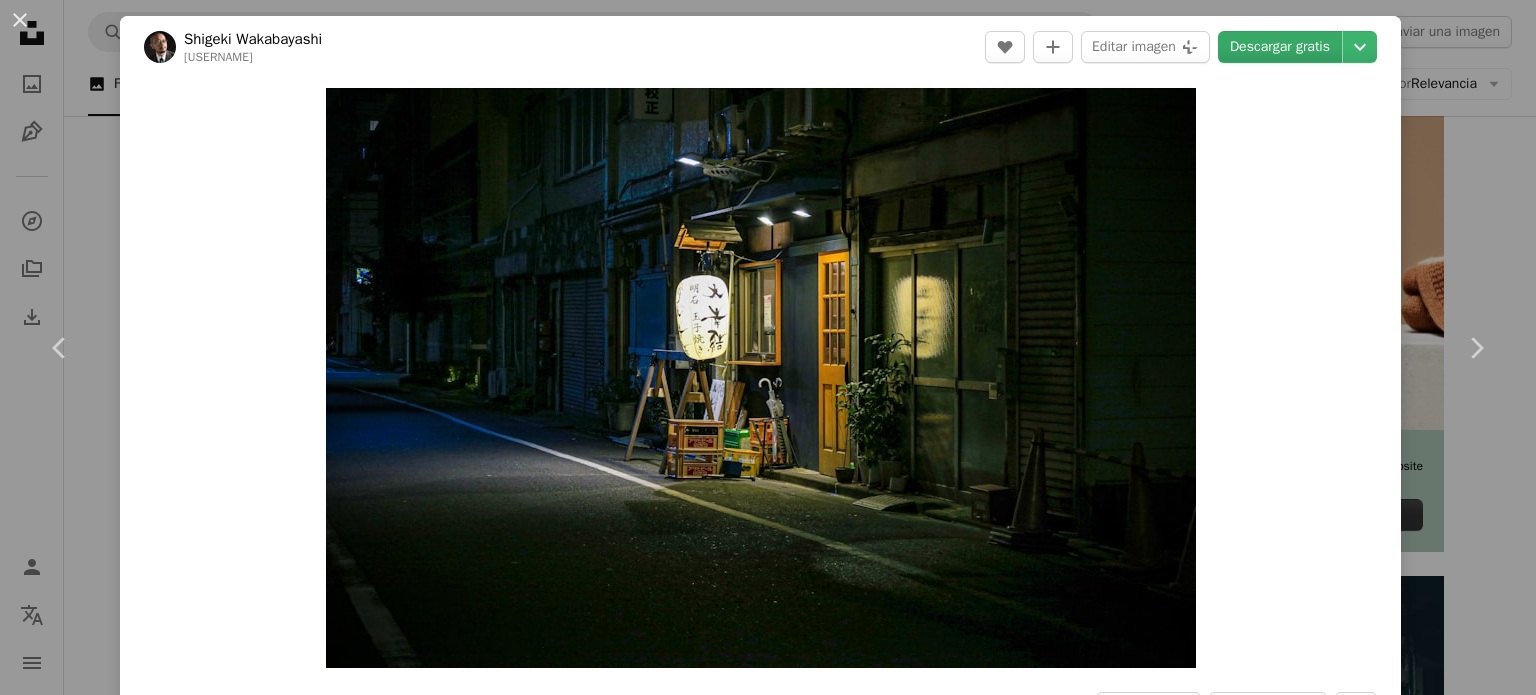 click on "Descargar gratis" at bounding box center (1280, 47) 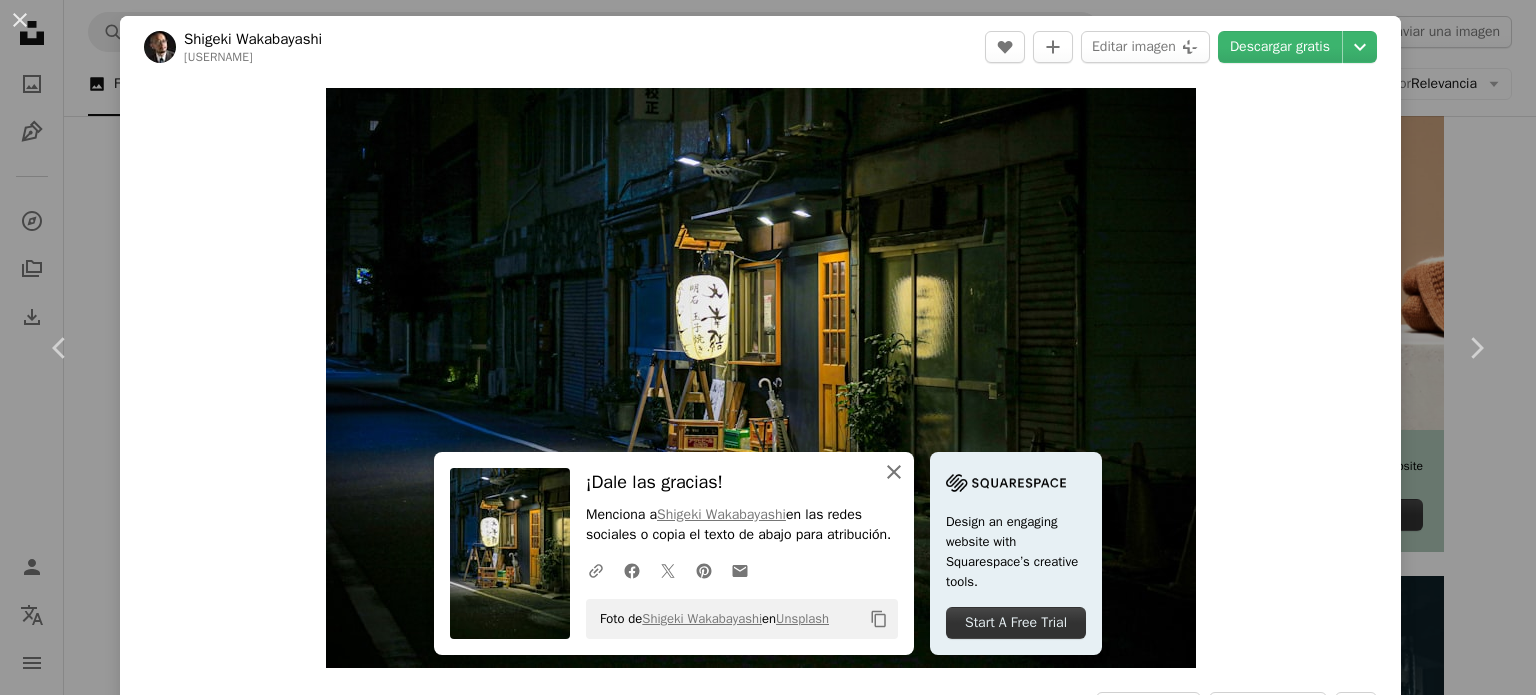 click 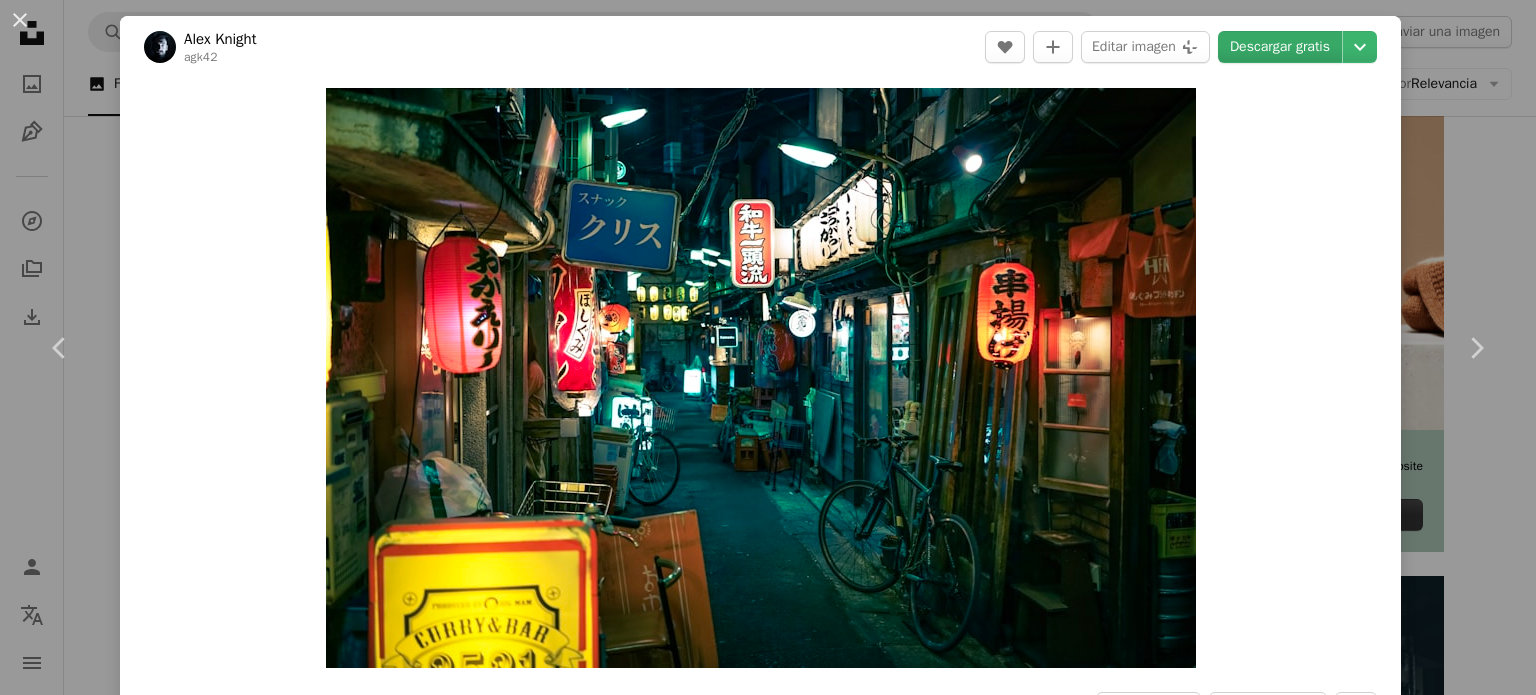 click on "Descargar gratis" at bounding box center (1280, 47) 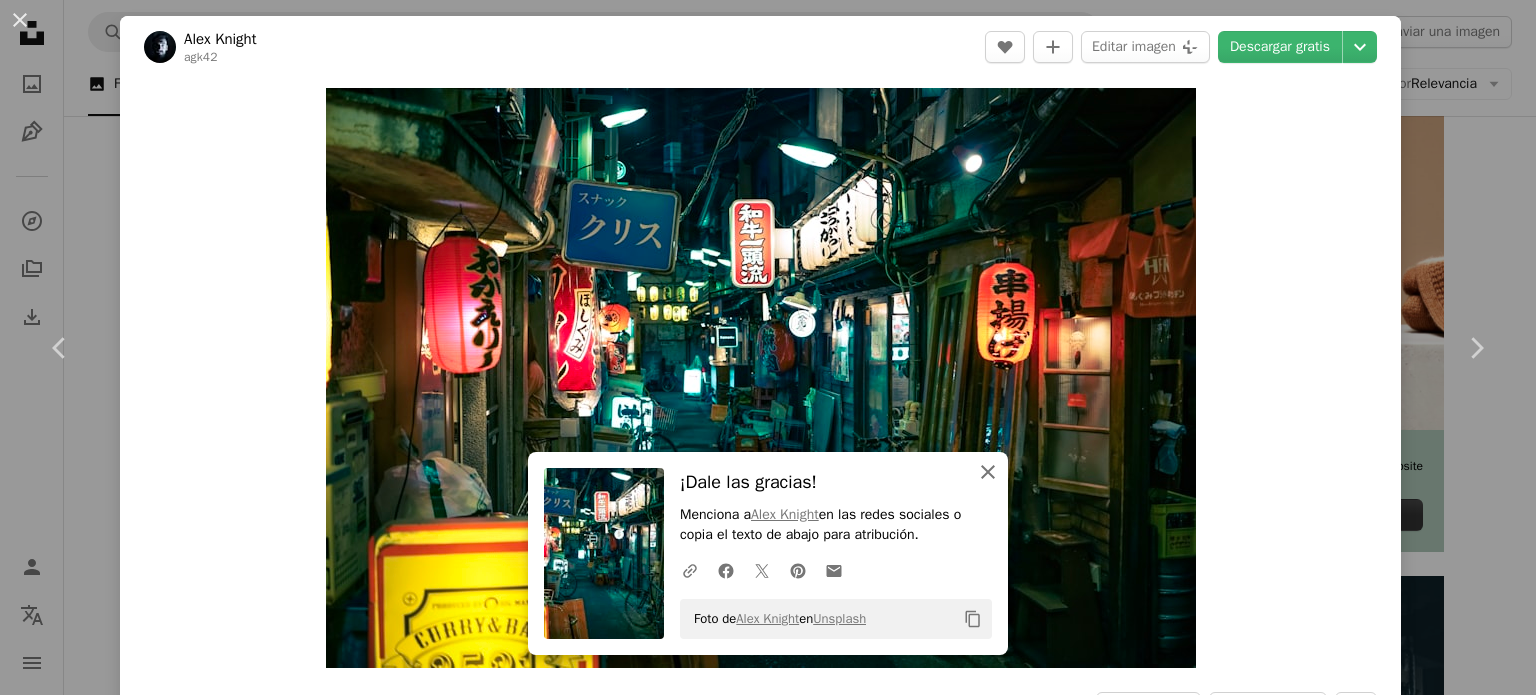 click on "An X shape" 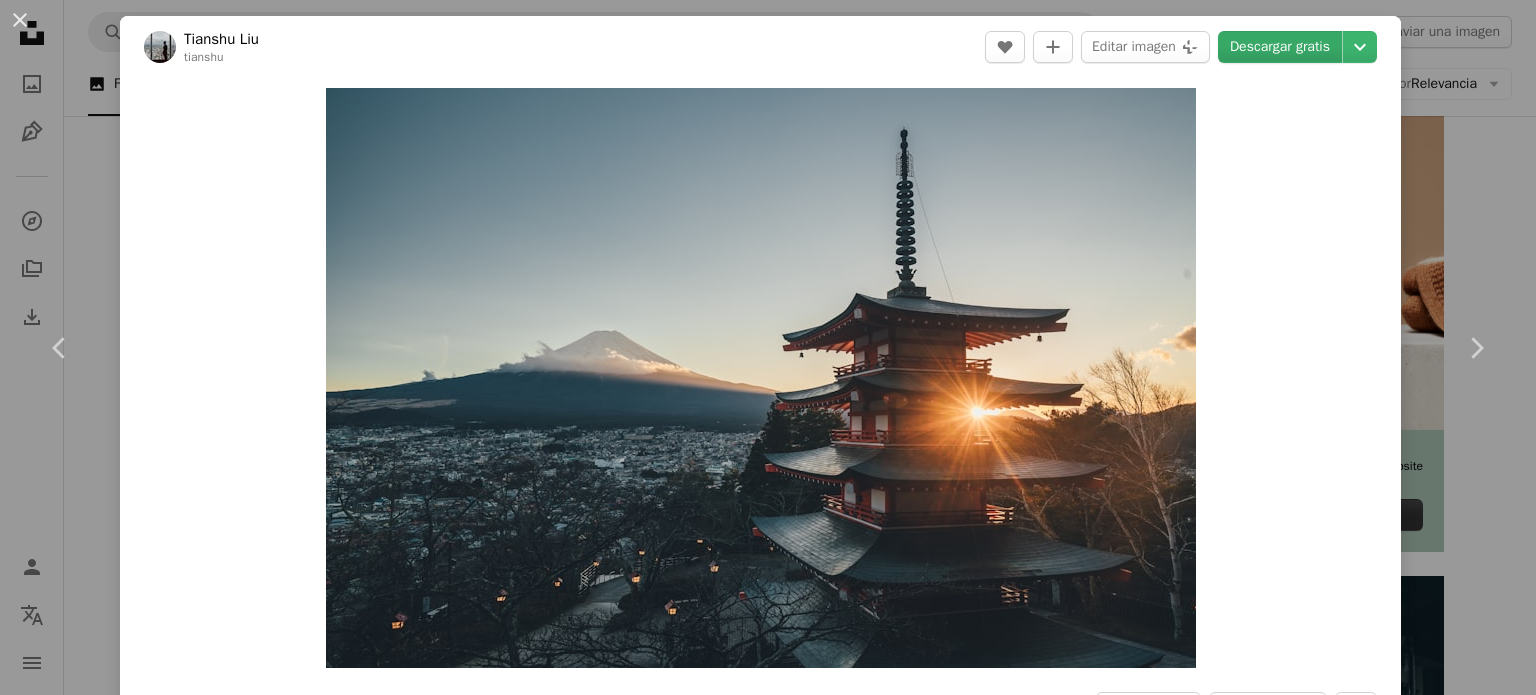 click on "Descargar gratis" at bounding box center (1280, 47) 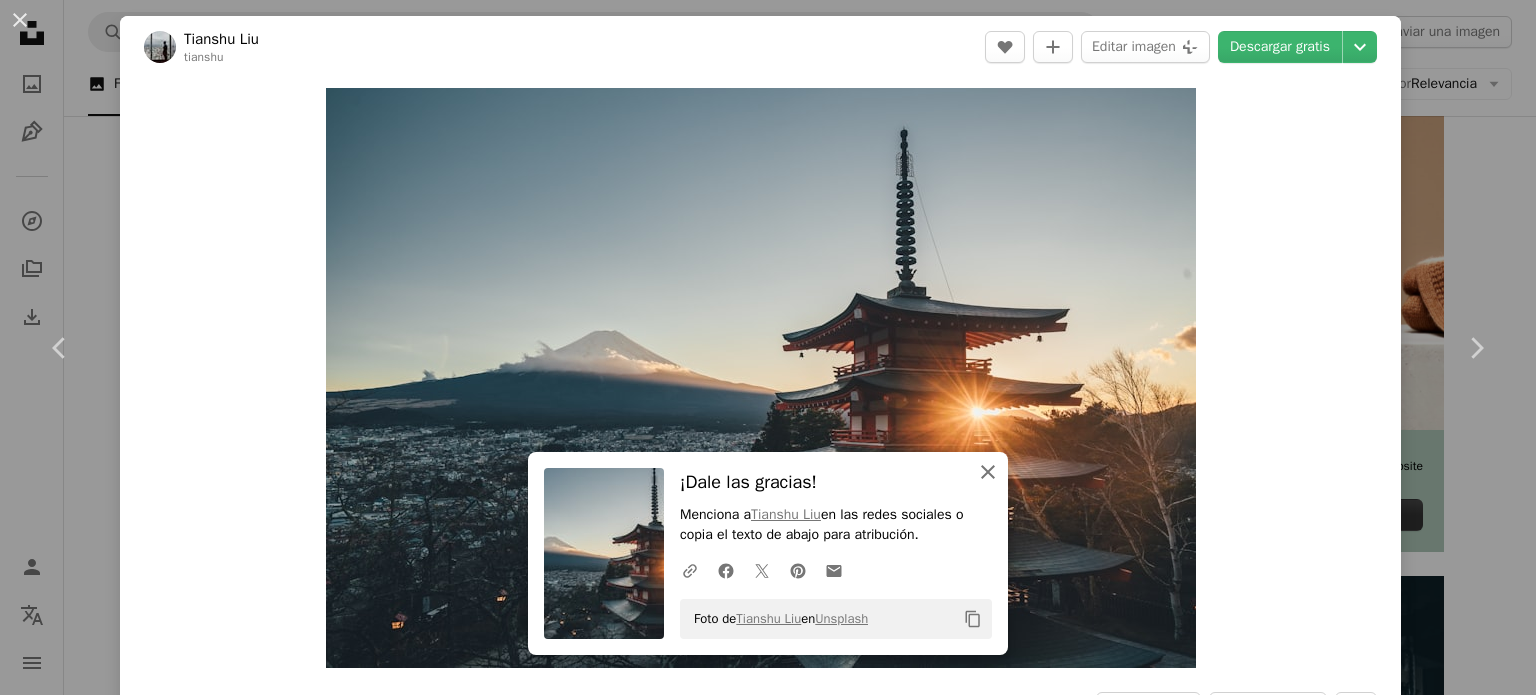 click on "An X shape" 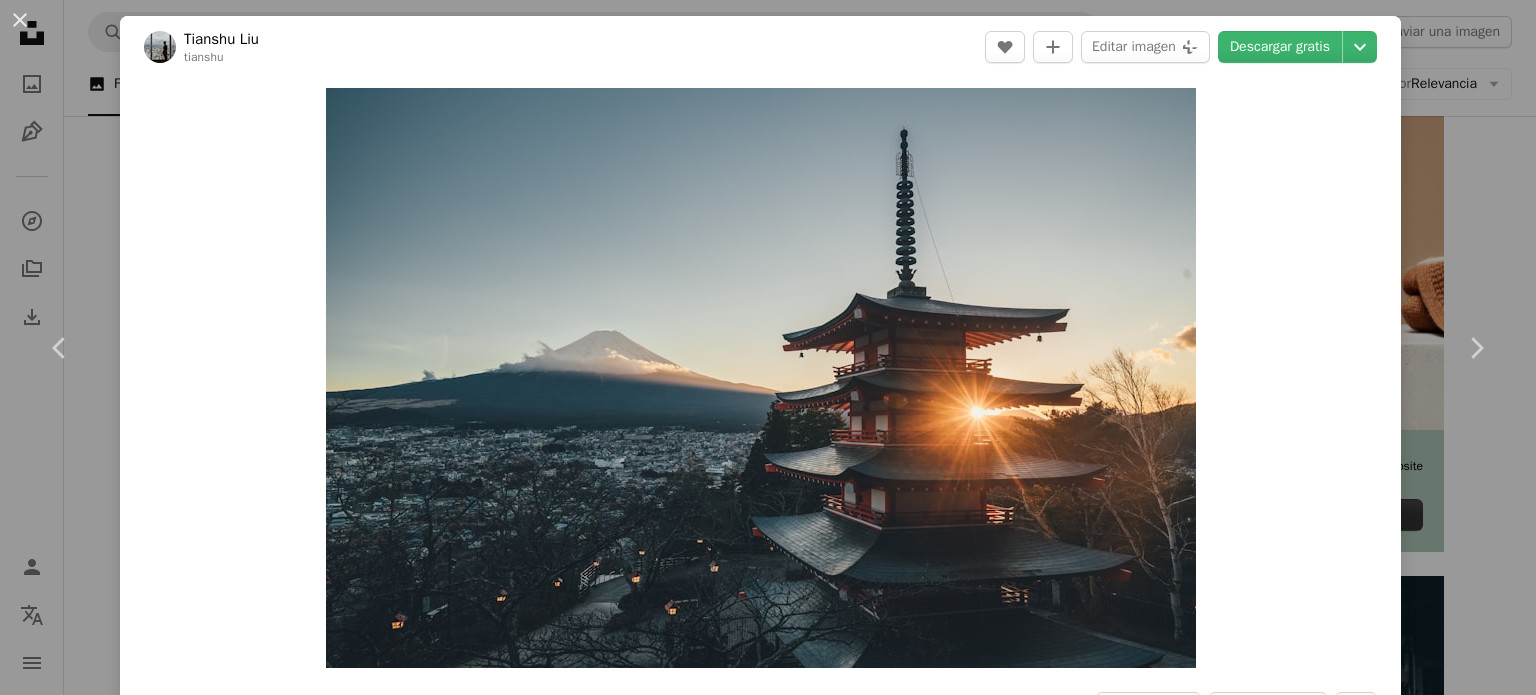 click on "[FIRST] [LAST]" at bounding box center (768, 347) 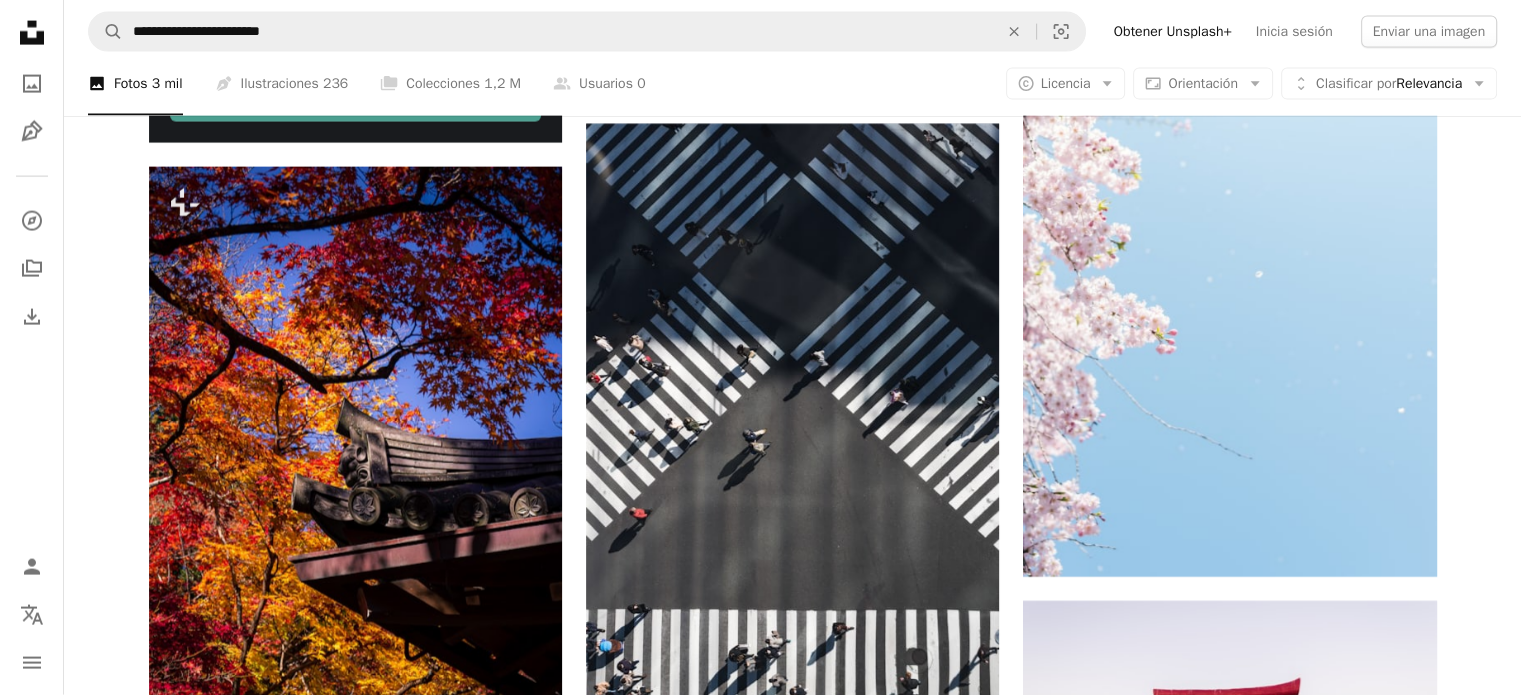 scroll, scrollTop: 4563, scrollLeft: 0, axis: vertical 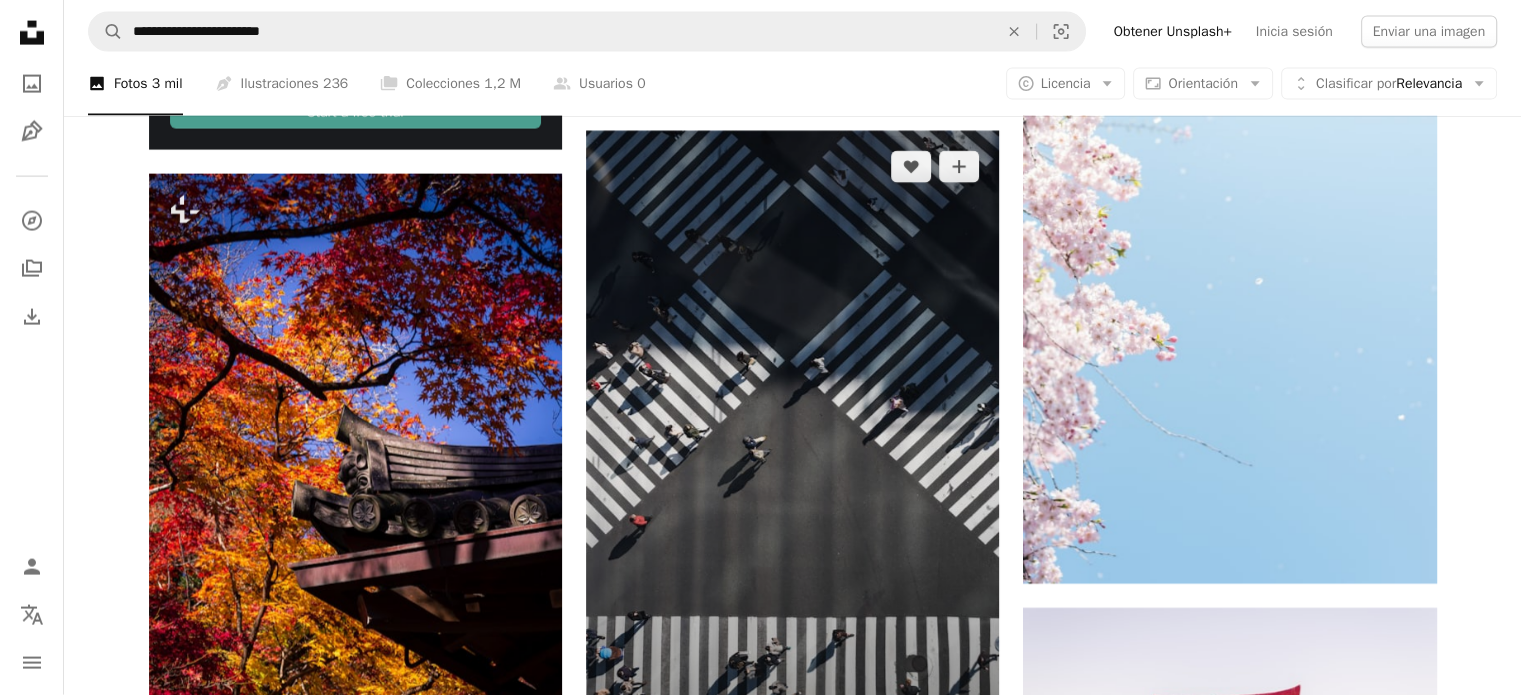 click at bounding box center [792, 440] 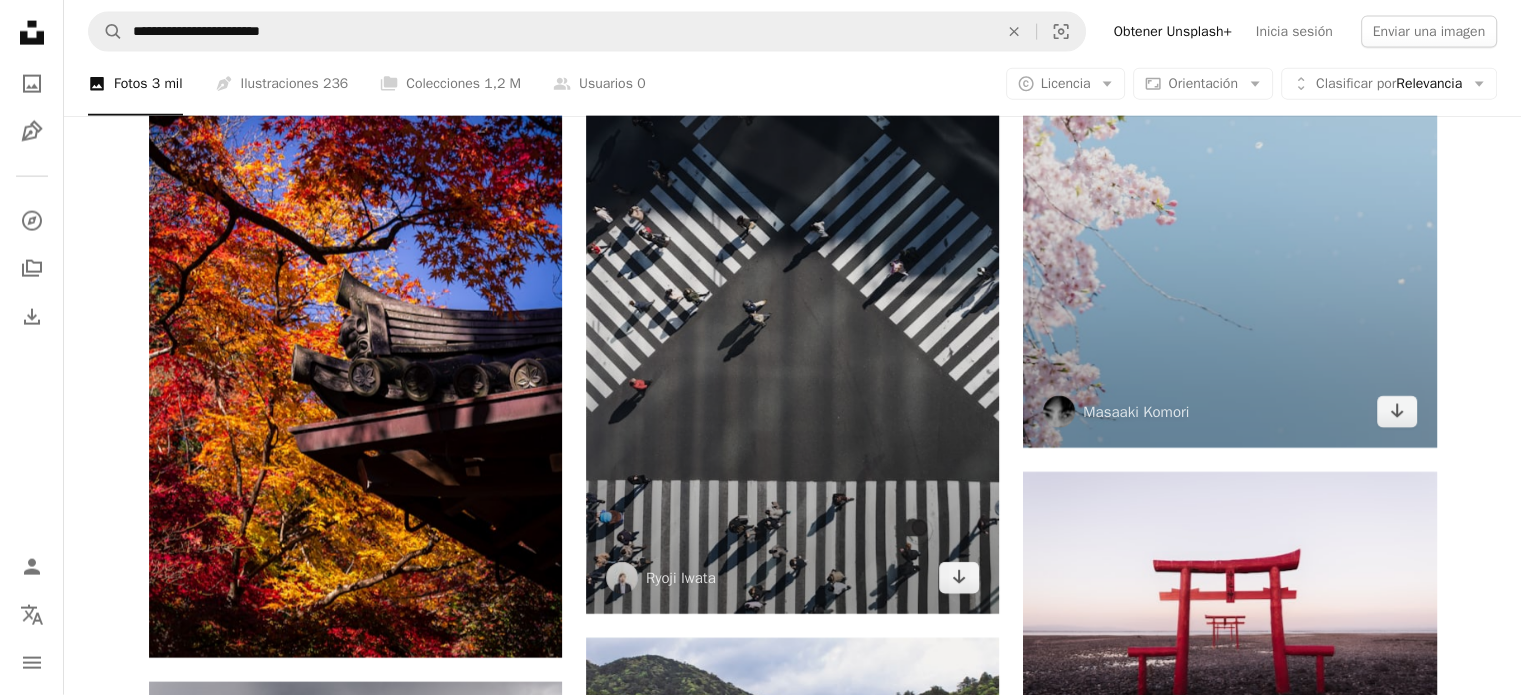 scroll, scrollTop: 4723, scrollLeft: 0, axis: vertical 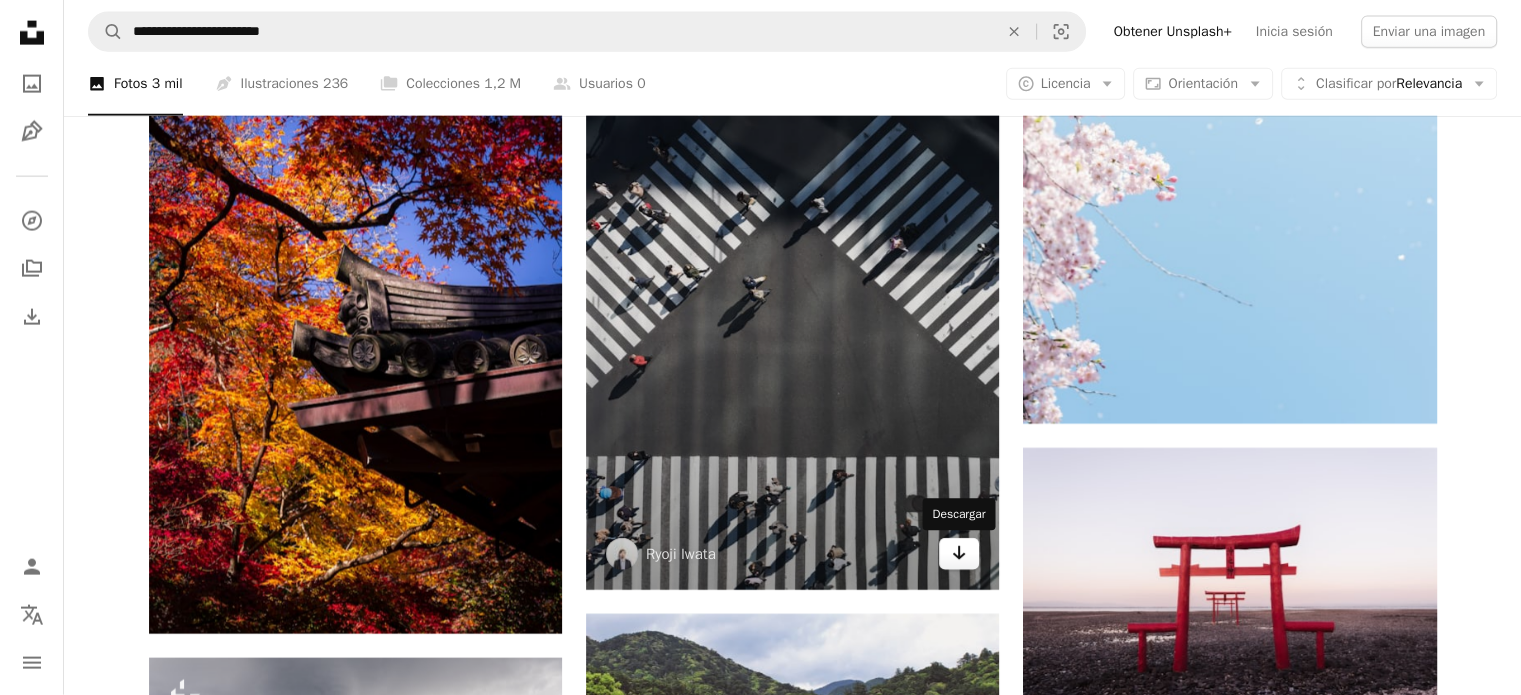 click on "Arrow pointing down" 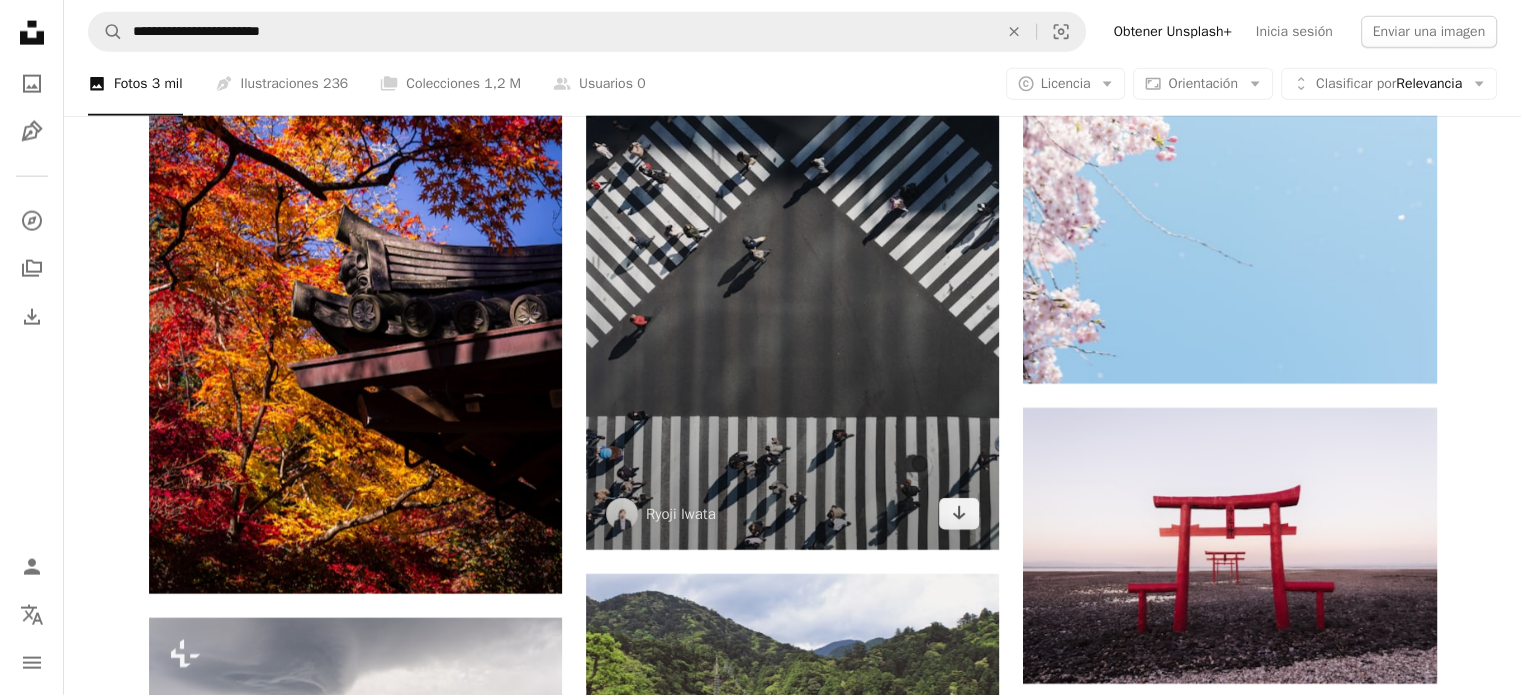 scroll, scrollTop: 4803, scrollLeft: 0, axis: vertical 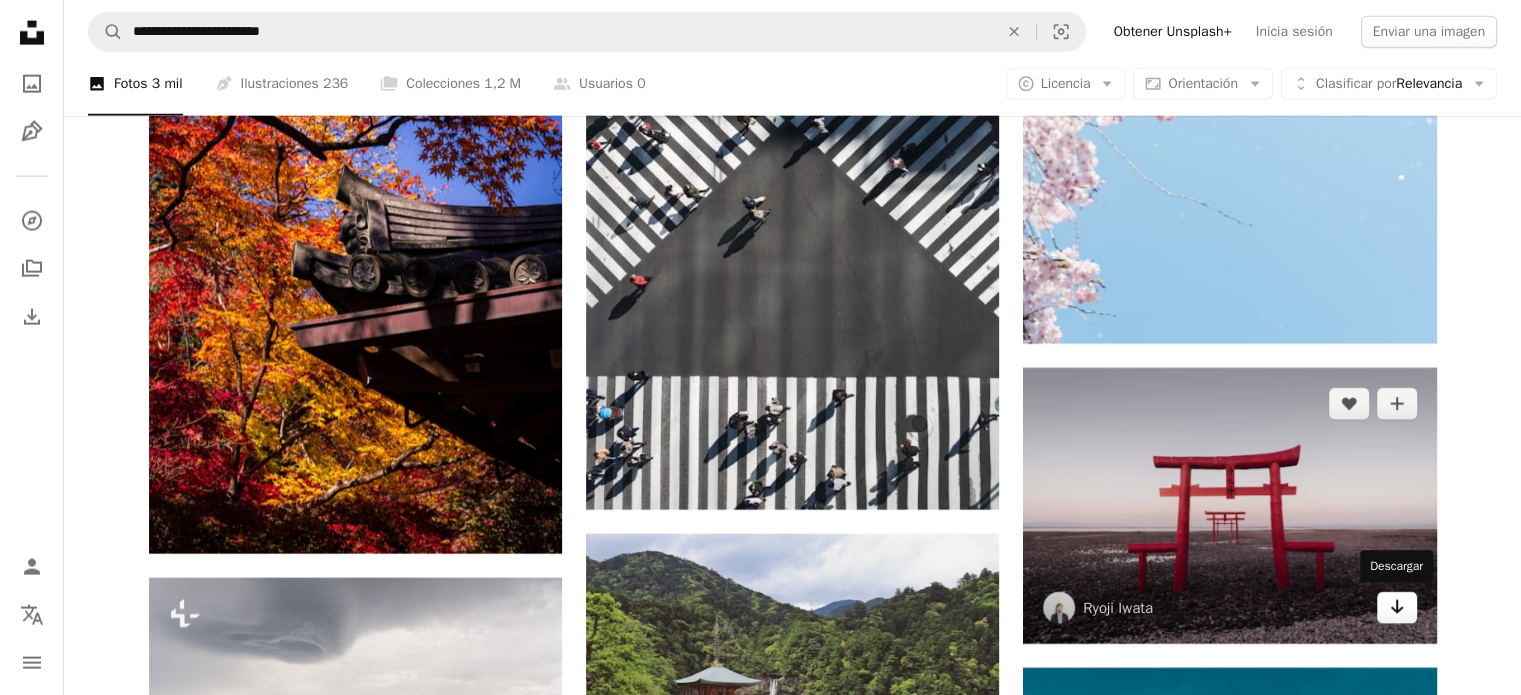click on "Arrow pointing down" 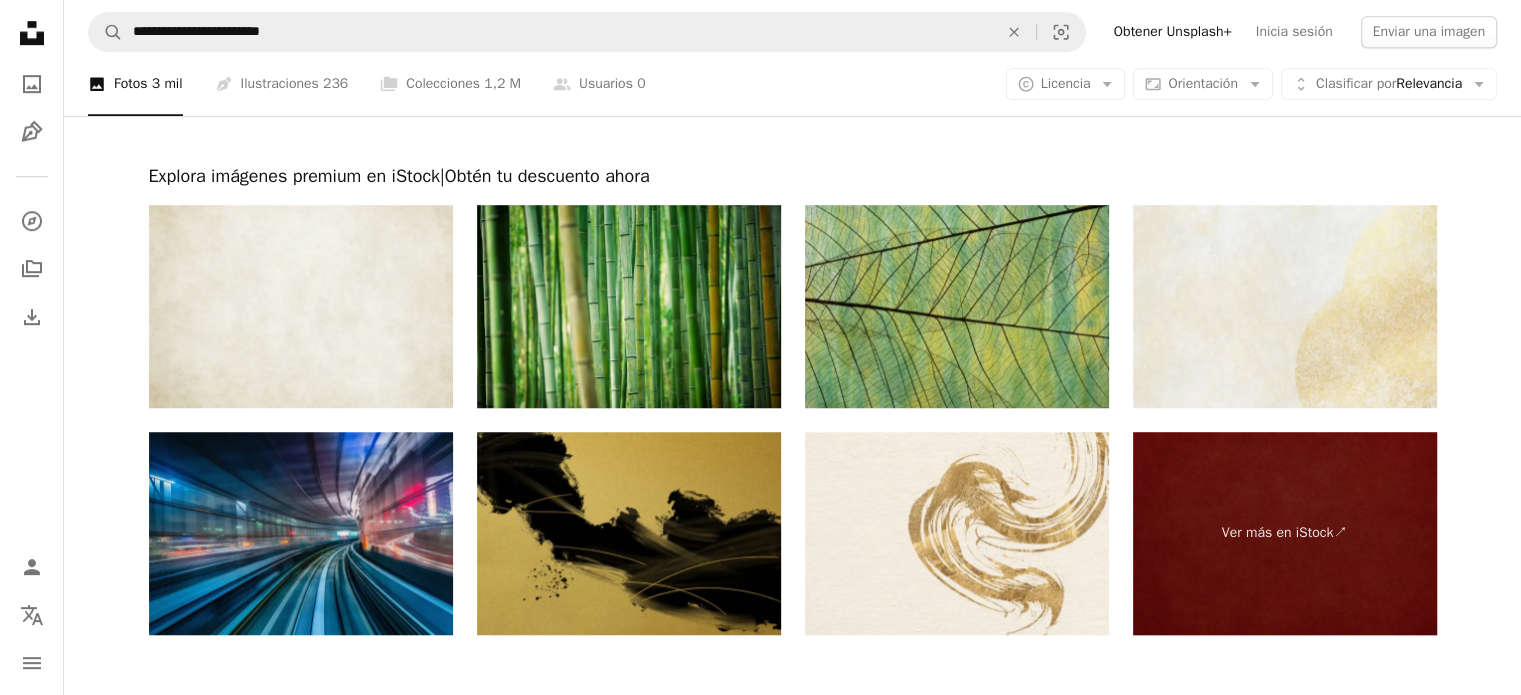 scroll, scrollTop: 8843, scrollLeft: 0, axis: vertical 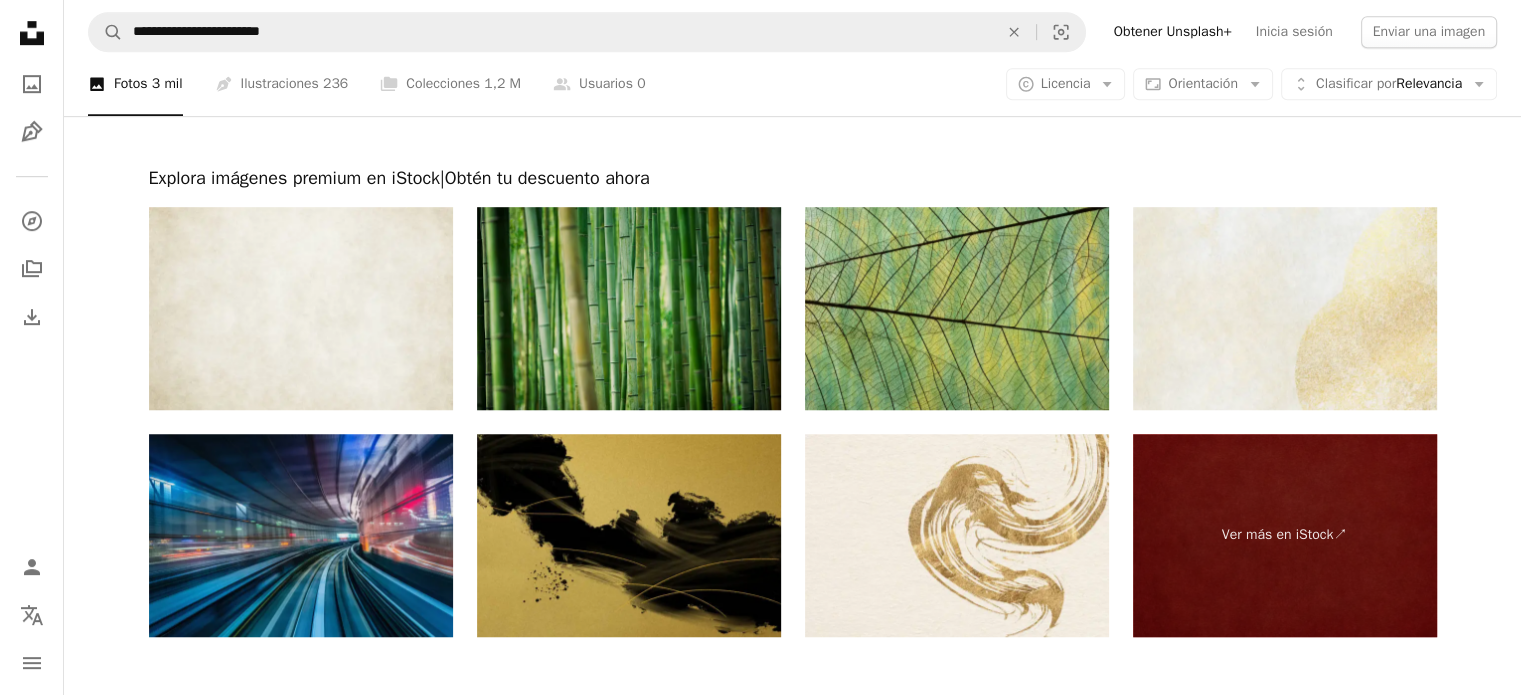 click at bounding box center (629, 308) 